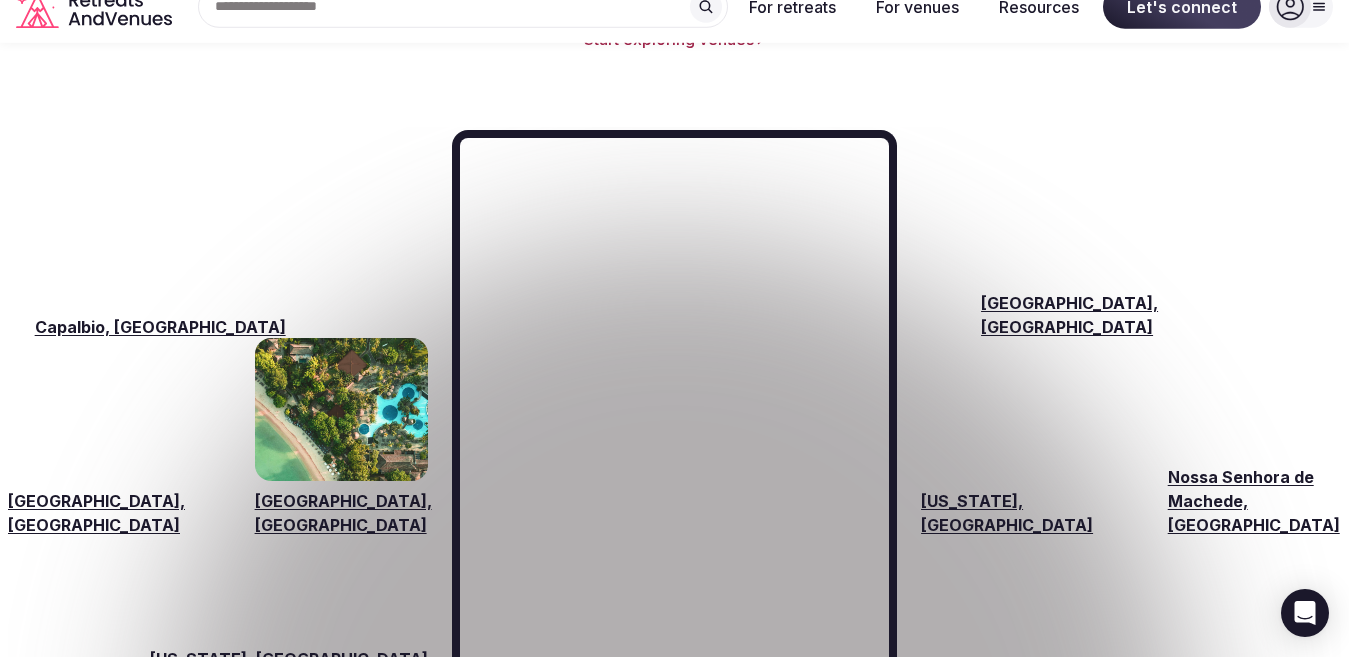 scroll, scrollTop: 3000, scrollLeft: 0, axis: vertical 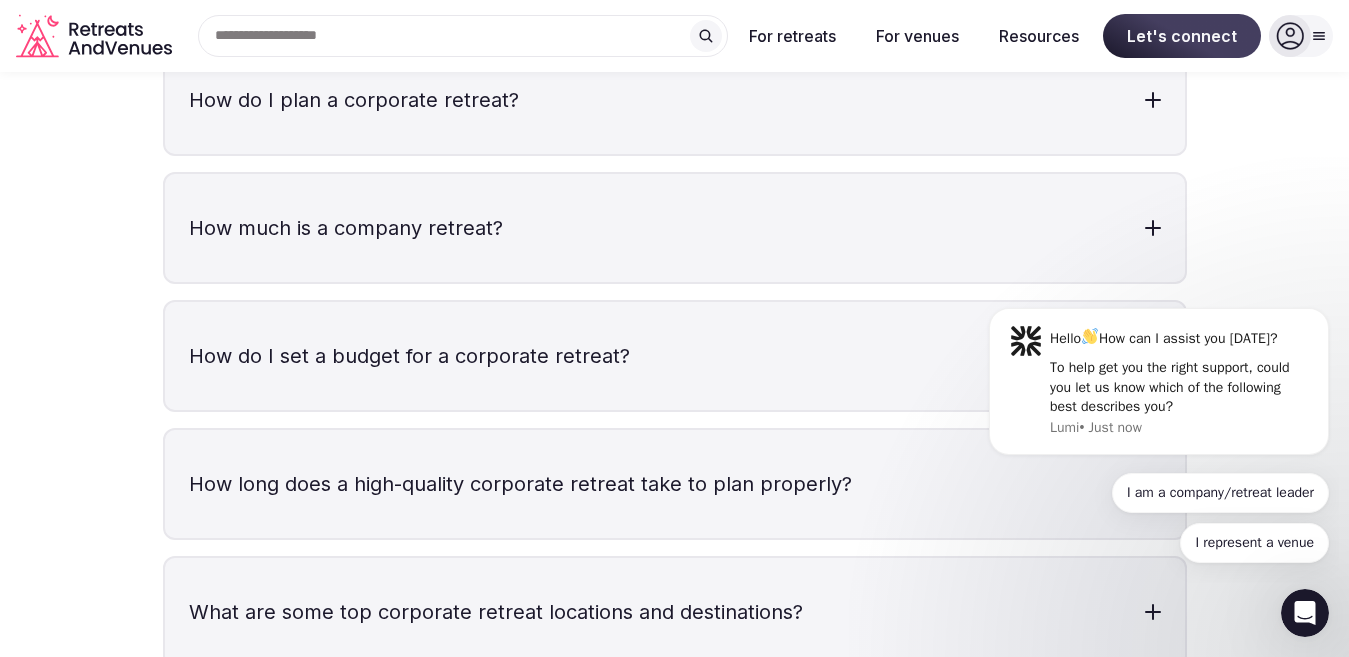 click 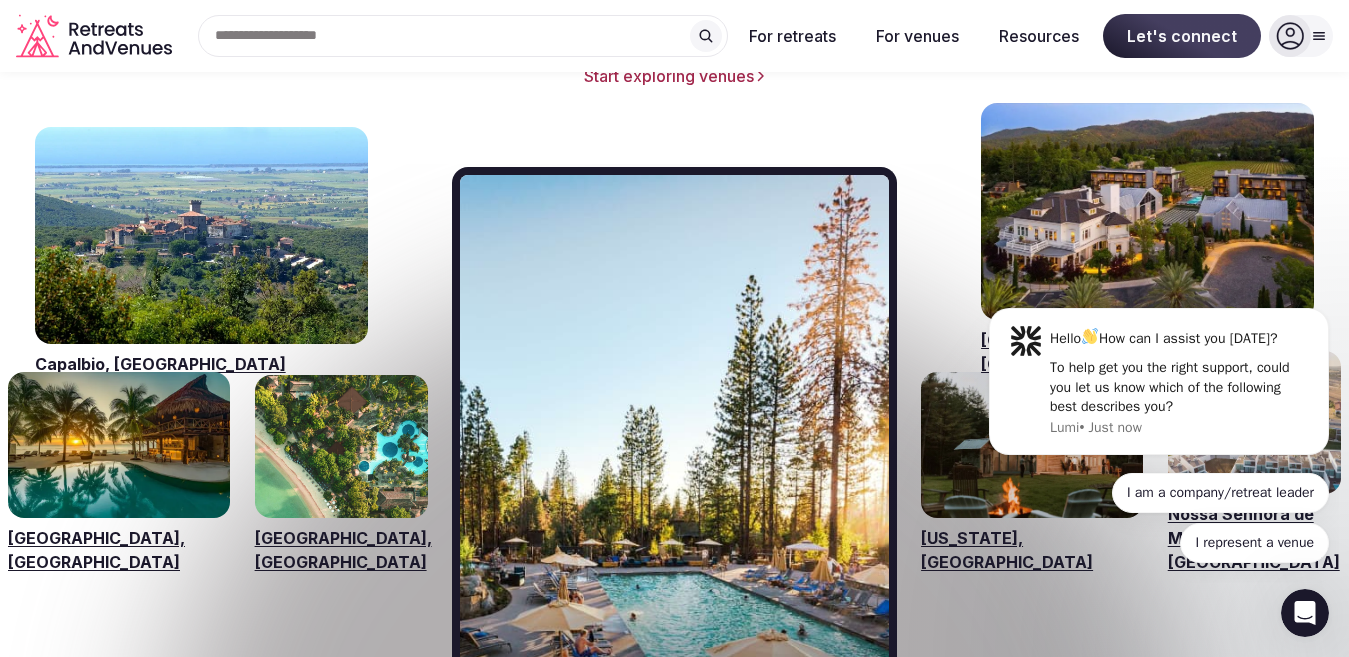 scroll, scrollTop: 2800, scrollLeft: 0, axis: vertical 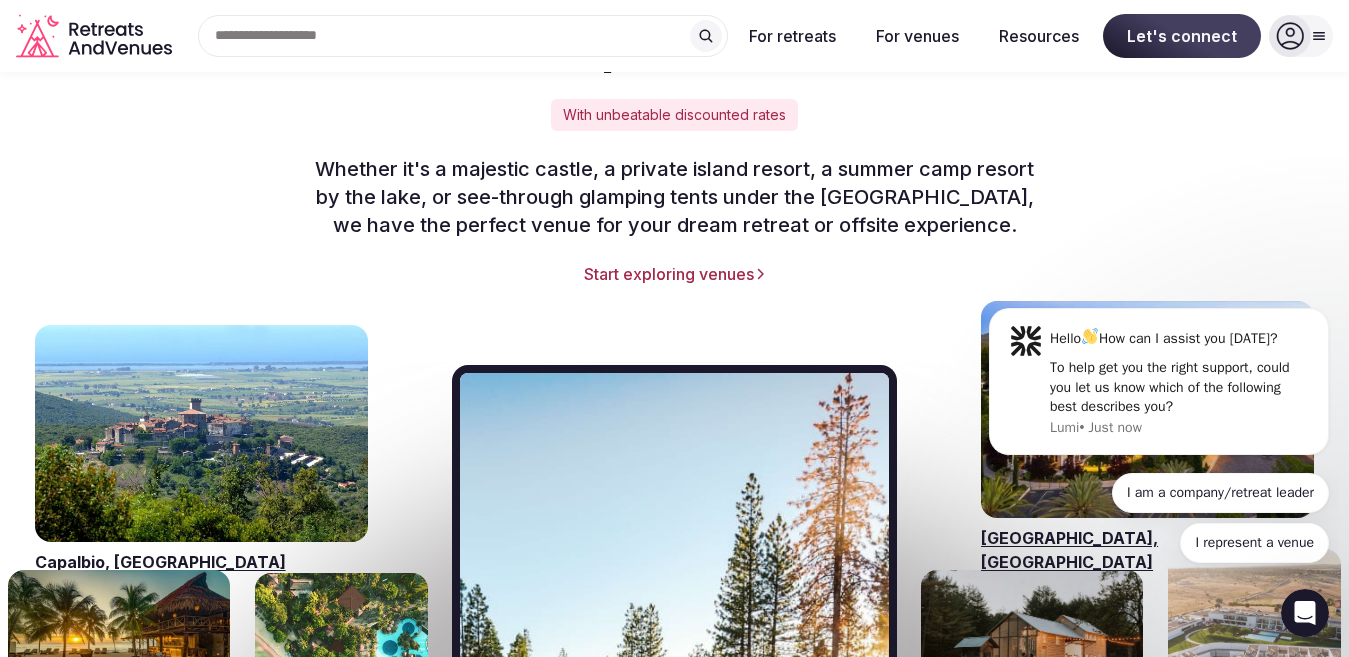 click at bounding box center [463, 36] 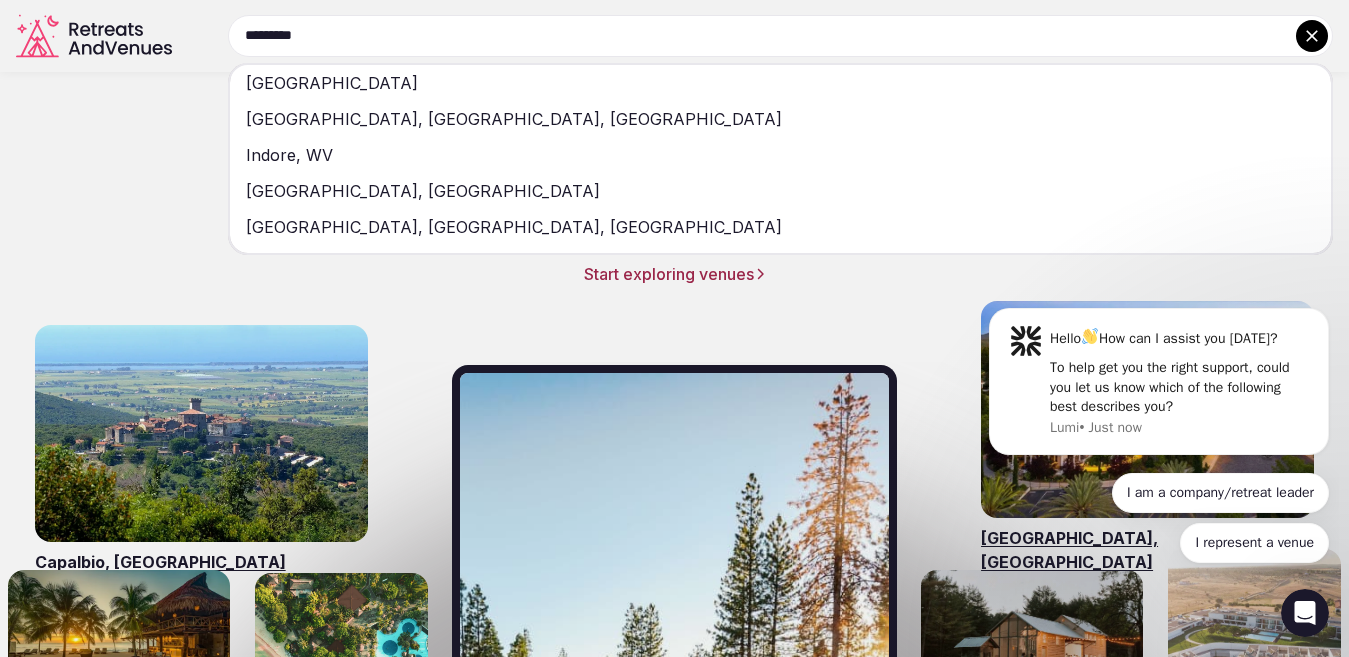 type on "*********" 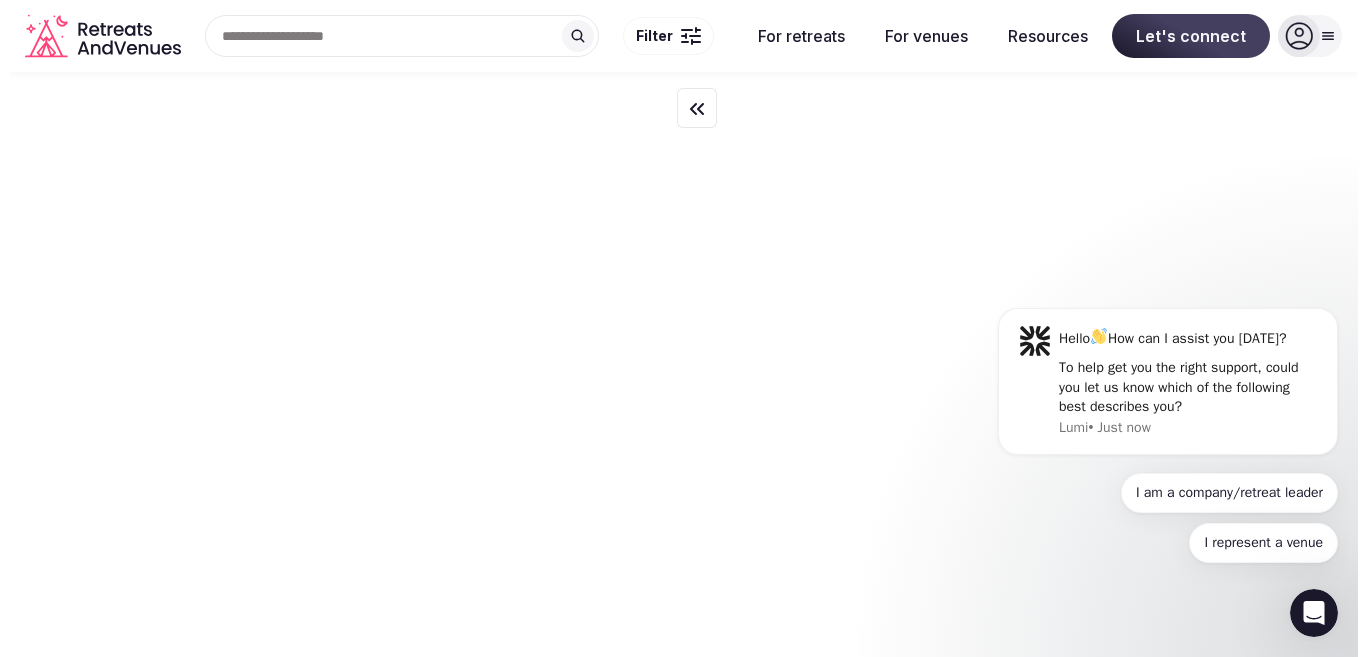 scroll, scrollTop: 0, scrollLeft: 0, axis: both 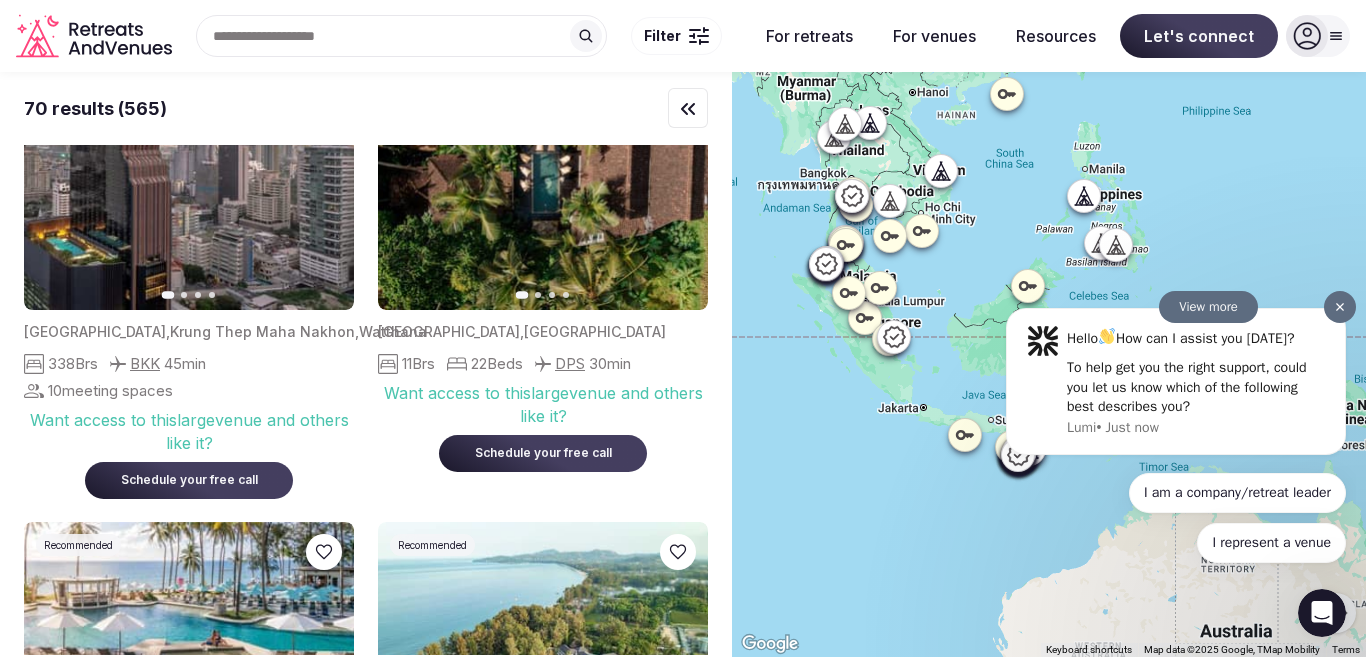 click at bounding box center [1340, 306] 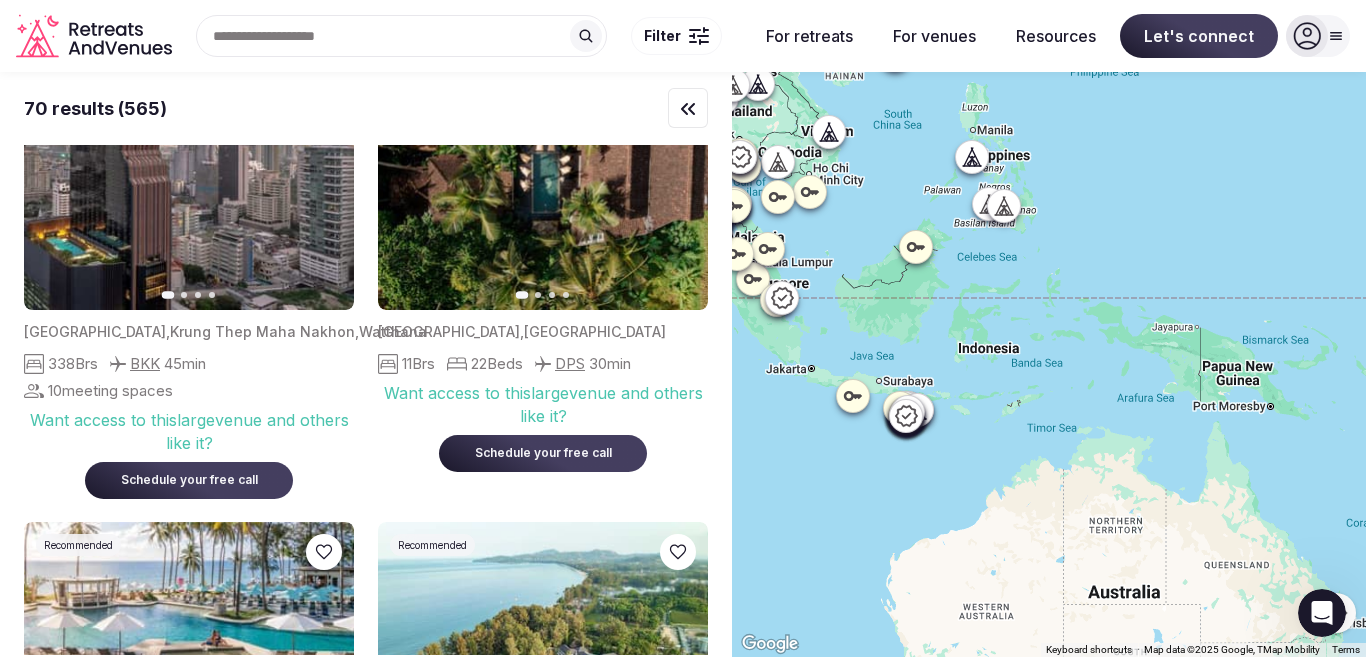drag, startPoint x: 1205, startPoint y: 364, endPoint x: 1088, endPoint y: 323, distance: 123.97581 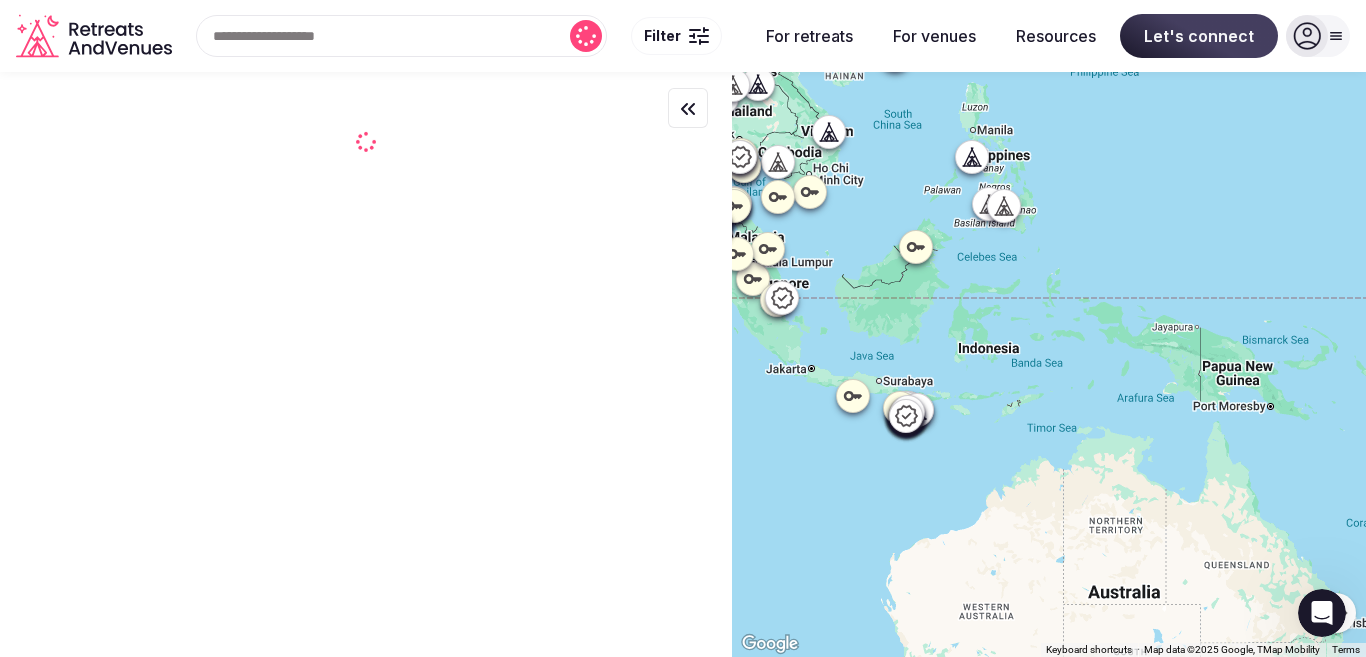 scroll, scrollTop: 0, scrollLeft: 0, axis: both 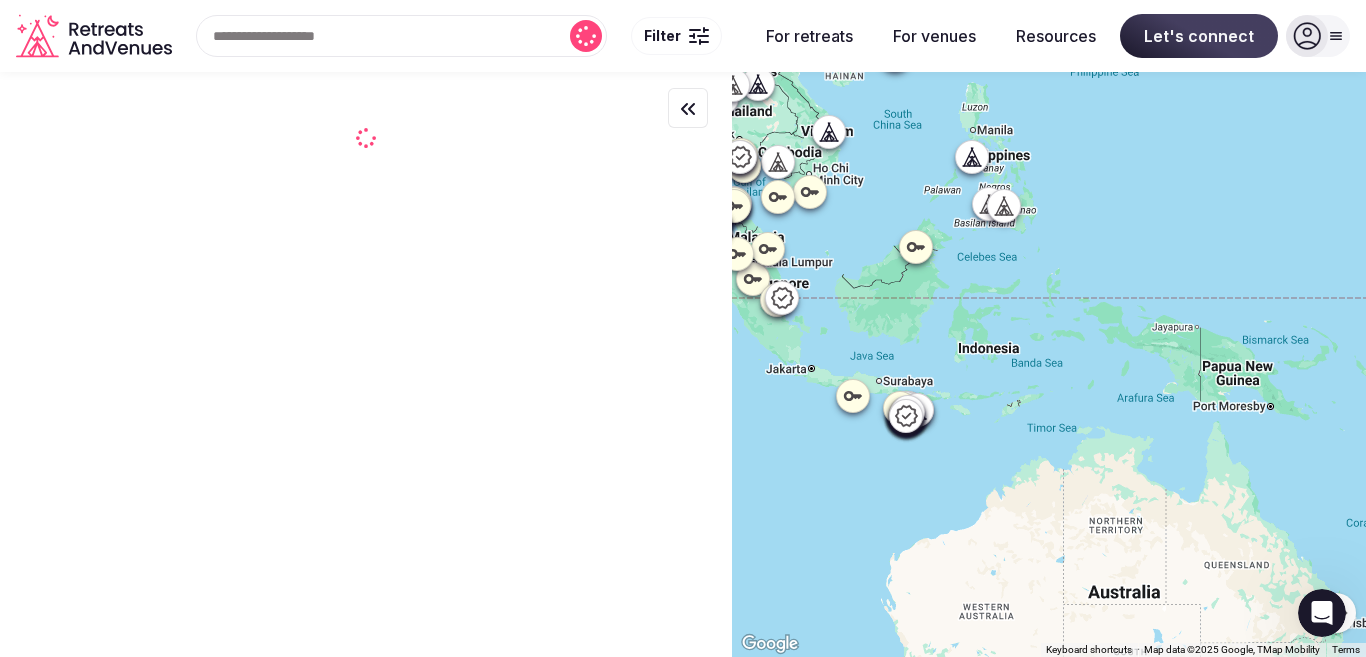 click on "To navigate, press the arrow keys." at bounding box center [1049, 364] 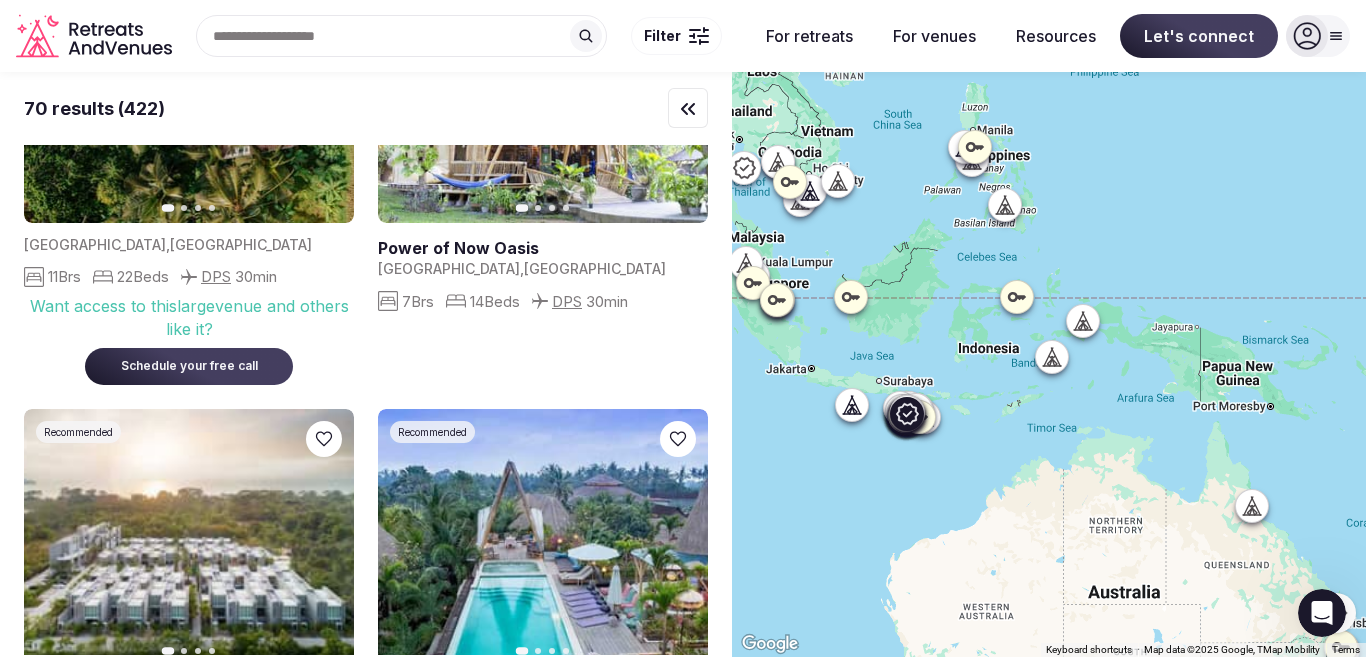 scroll, scrollTop: 300, scrollLeft: 0, axis: vertical 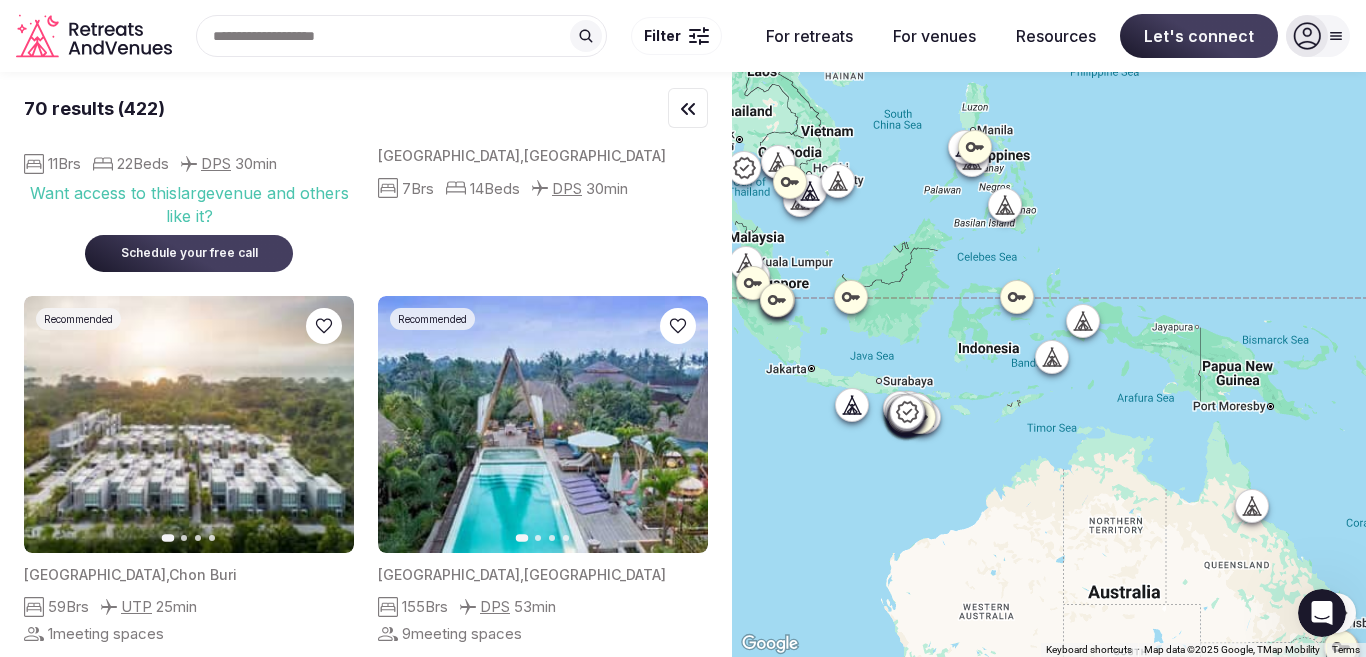 click at bounding box center [936, 416] 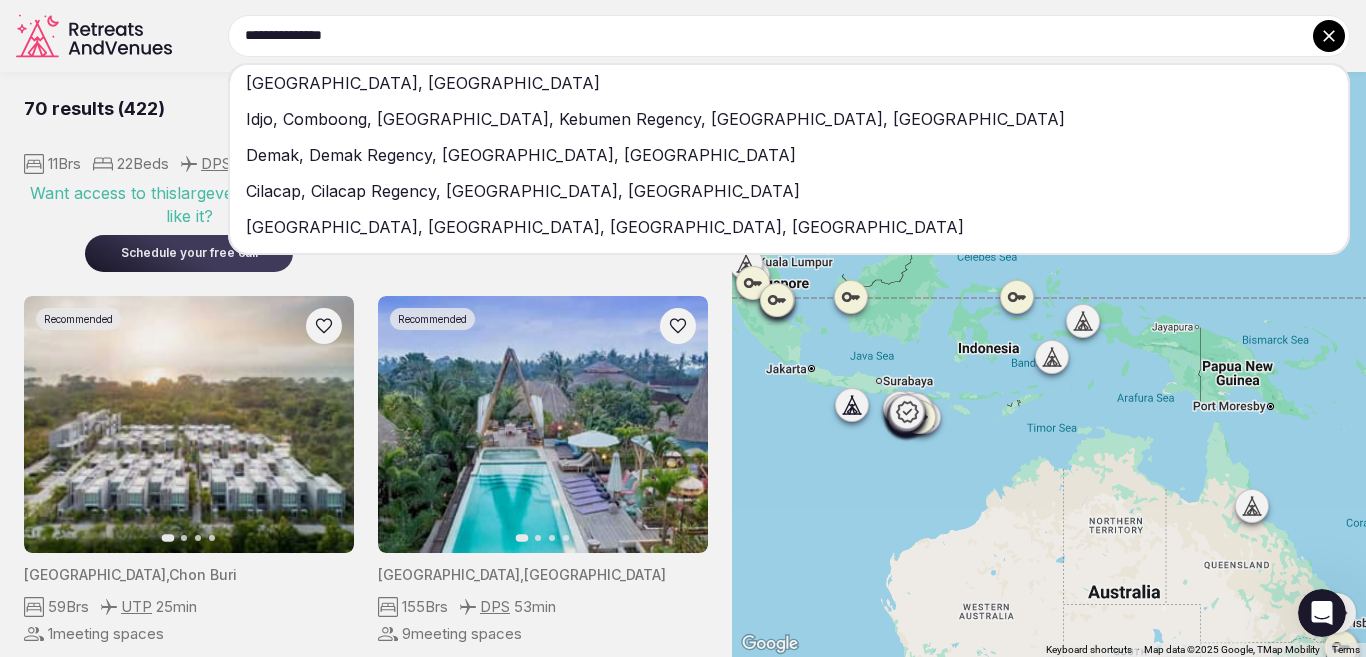 type on "**********" 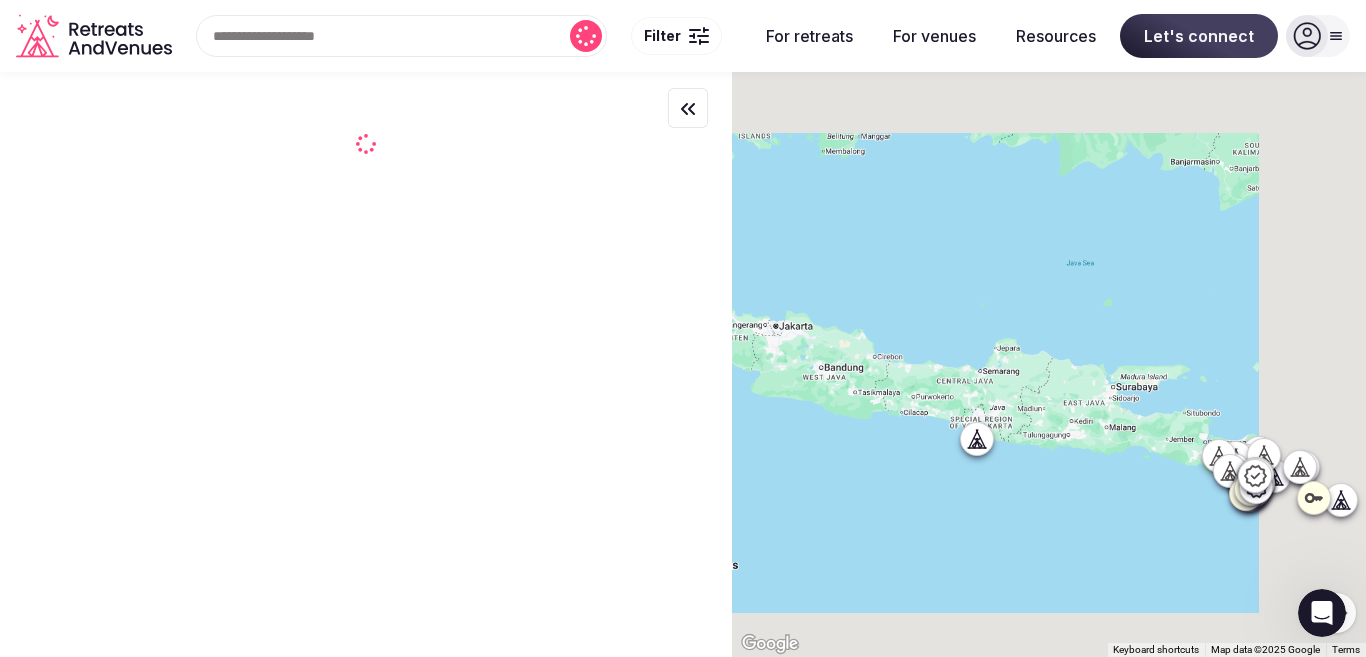 scroll, scrollTop: 0, scrollLeft: 0, axis: both 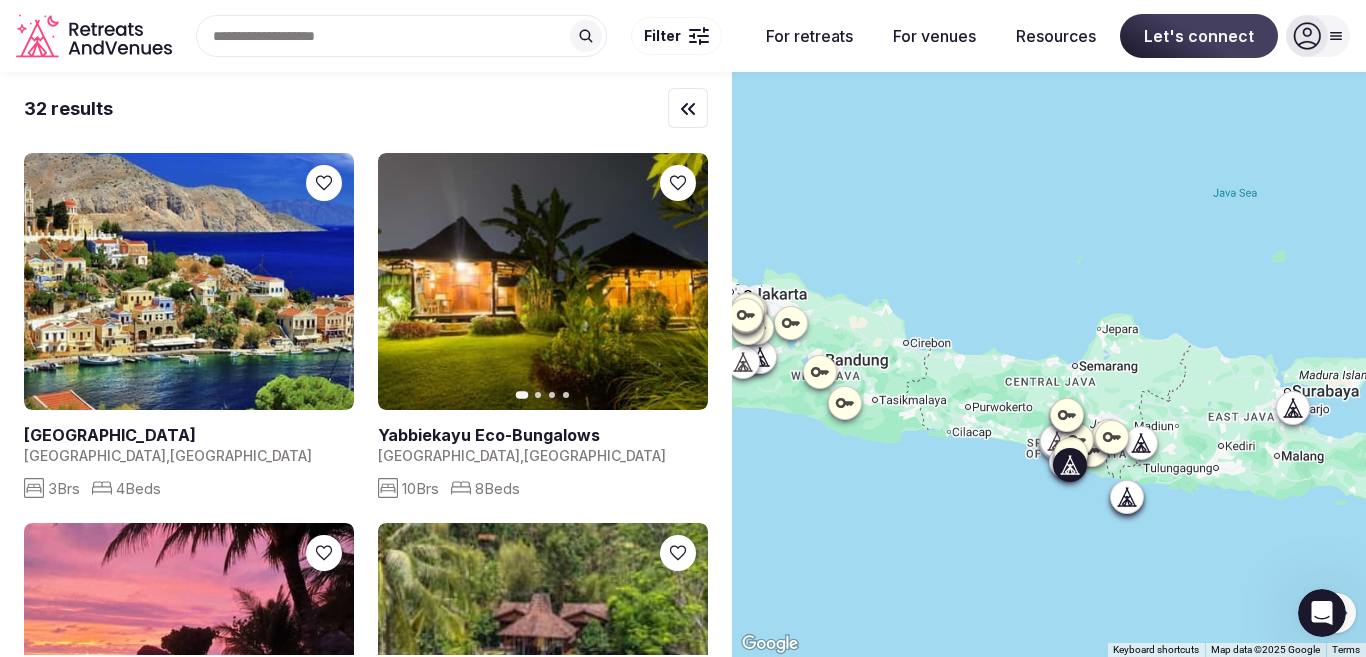 click on "Next slide" at bounding box center (680, 282) 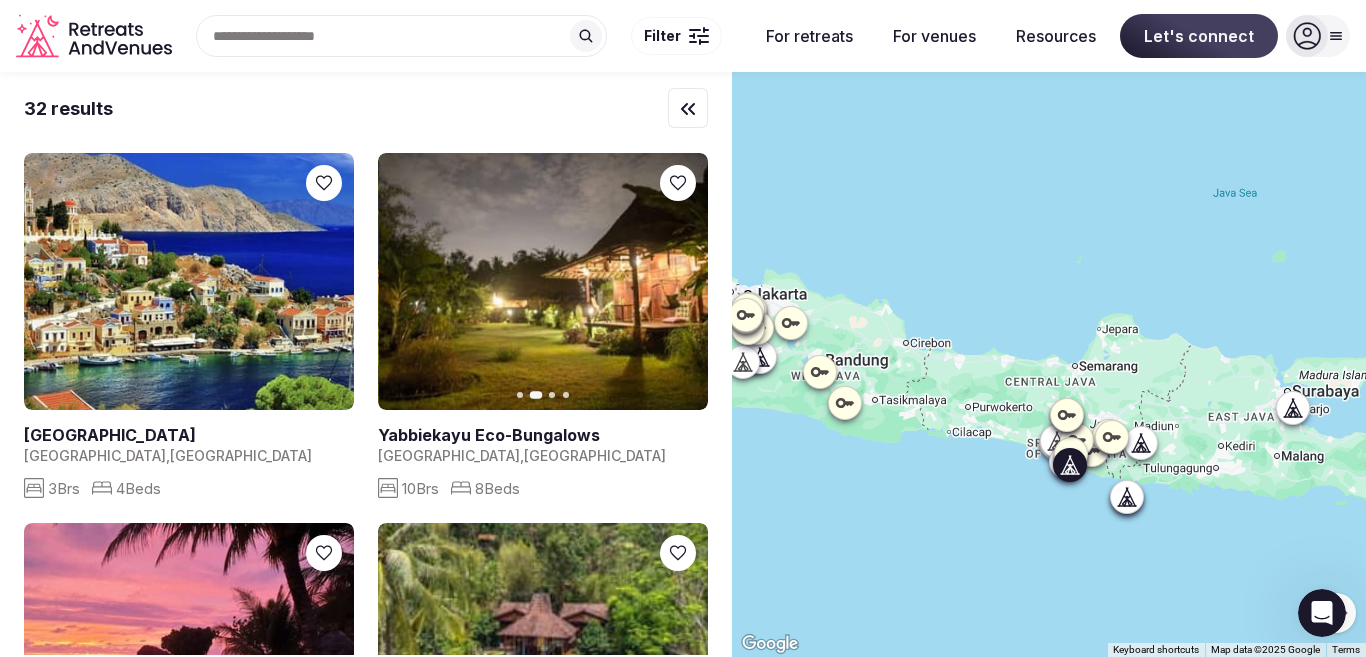 click on "Next slide" at bounding box center (680, 282) 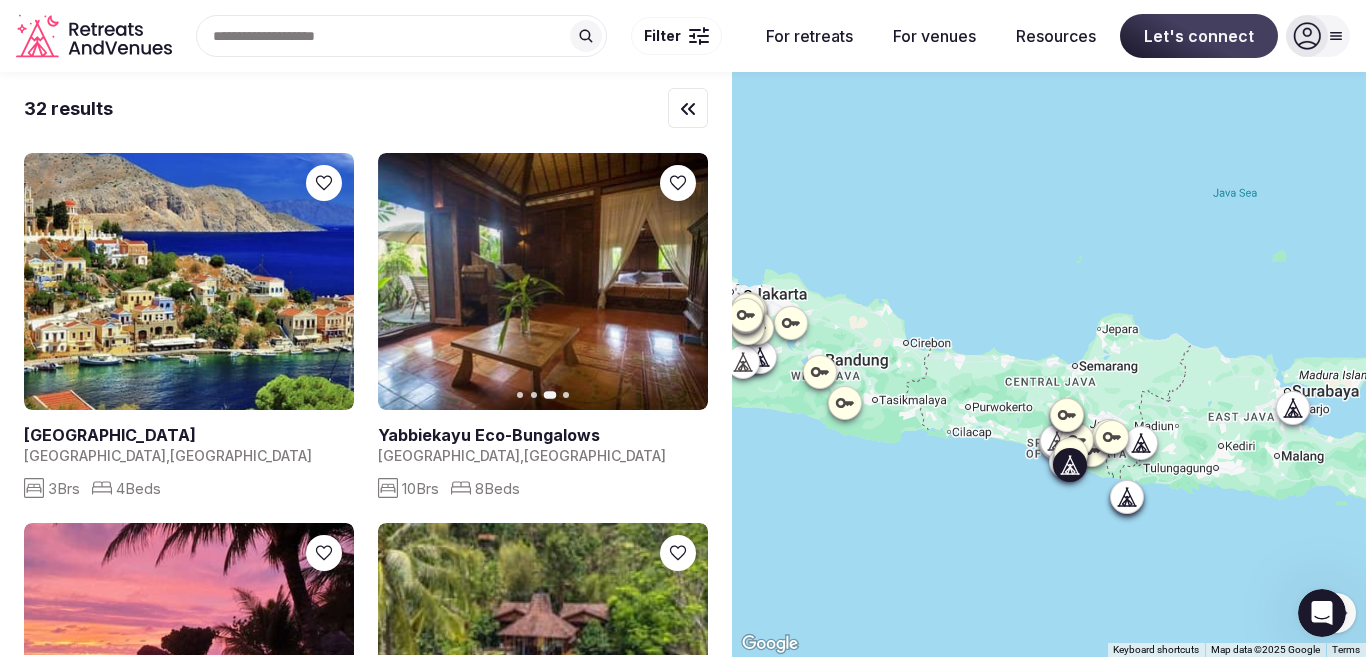 click on "Next slide" at bounding box center [680, 282] 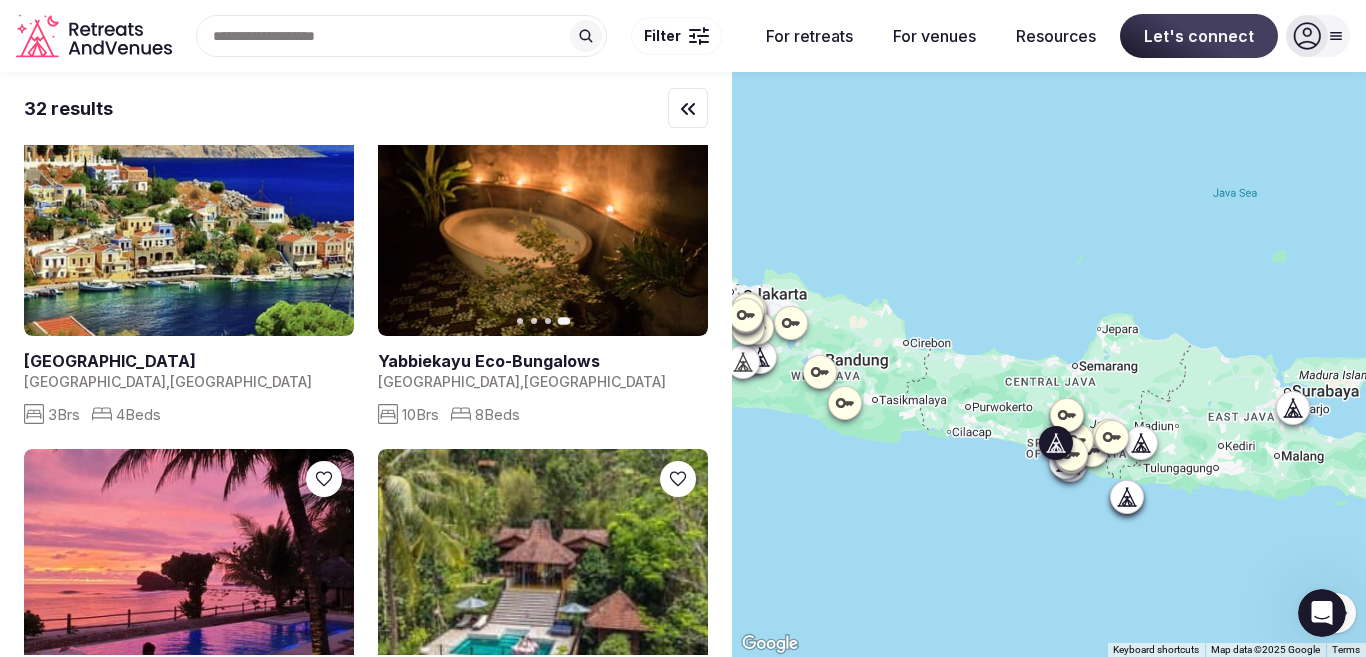 scroll, scrollTop: 0, scrollLeft: 0, axis: both 